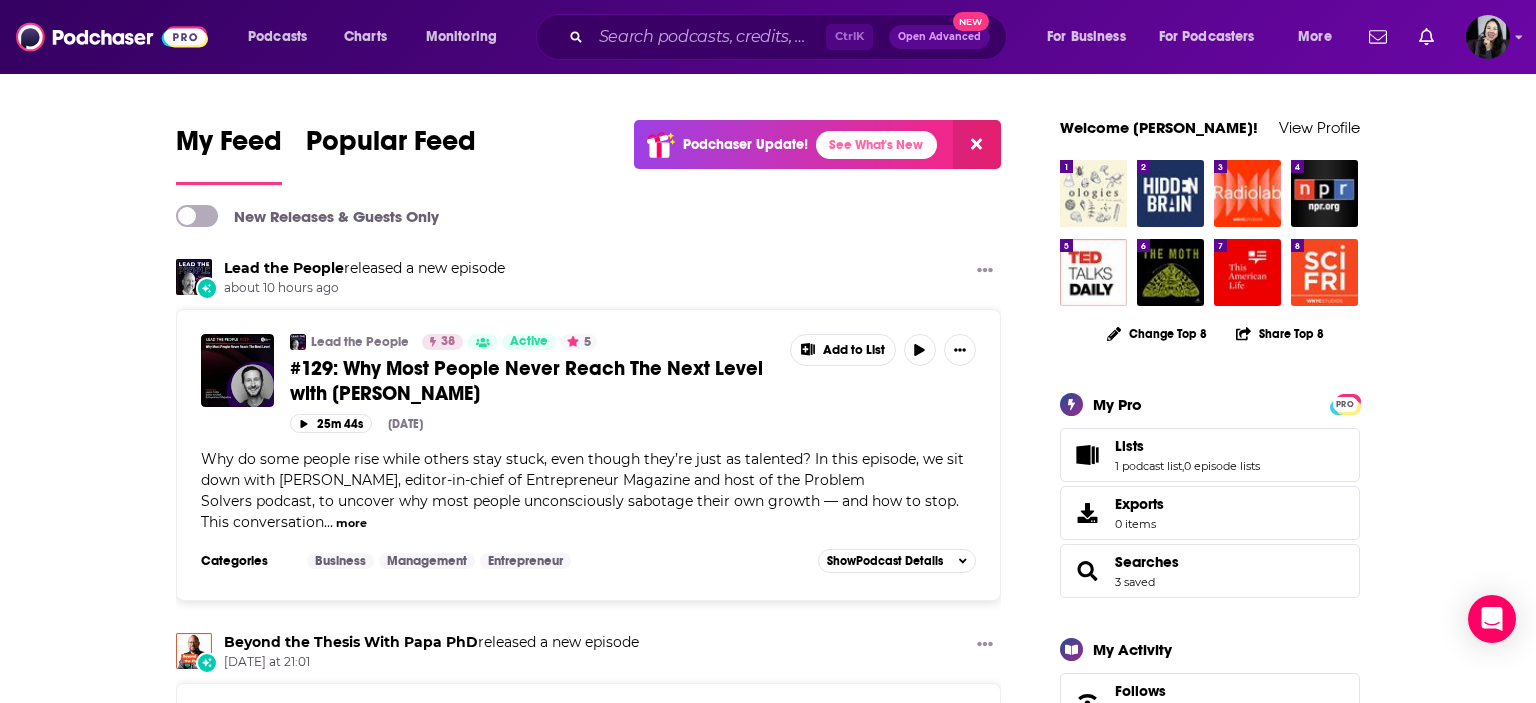 scroll, scrollTop: 0, scrollLeft: 0, axis: both 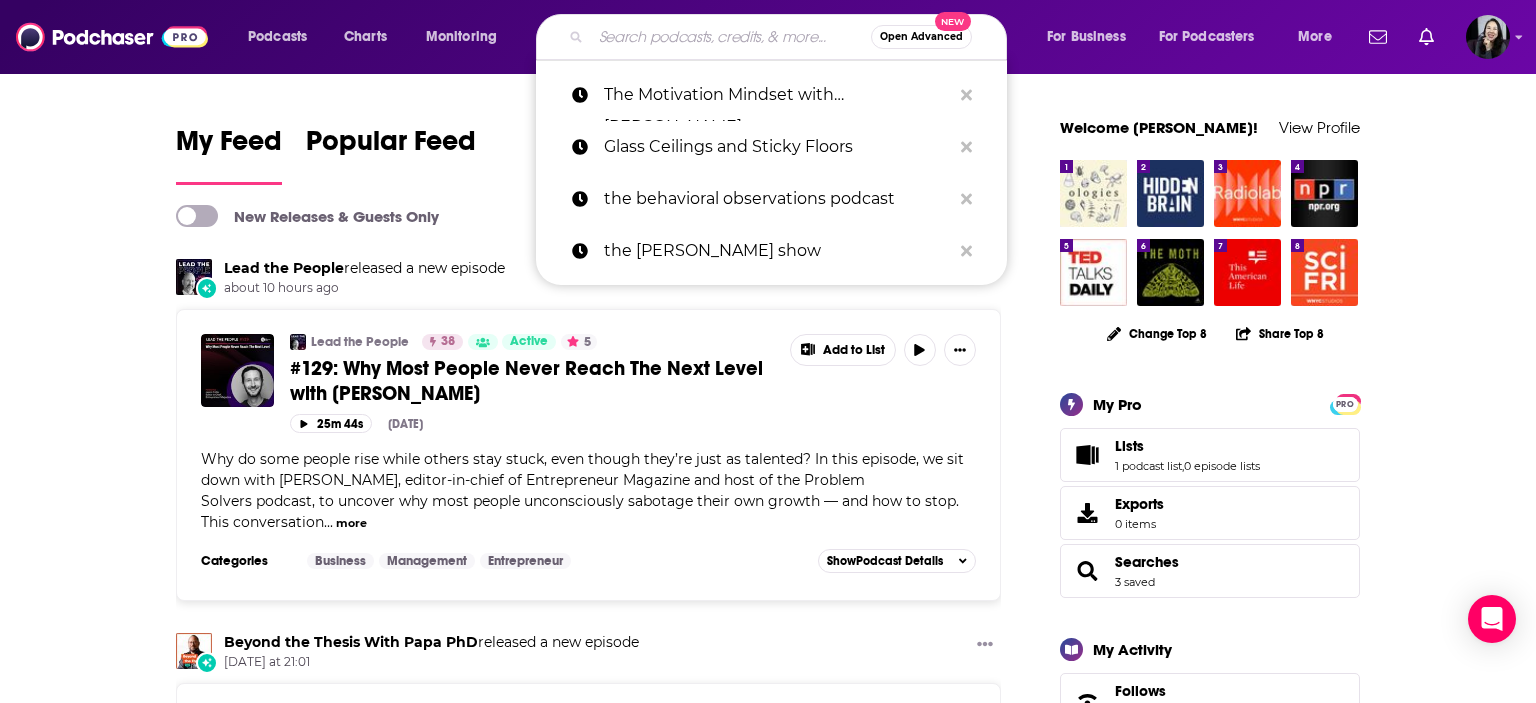 click at bounding box center [731, 37] 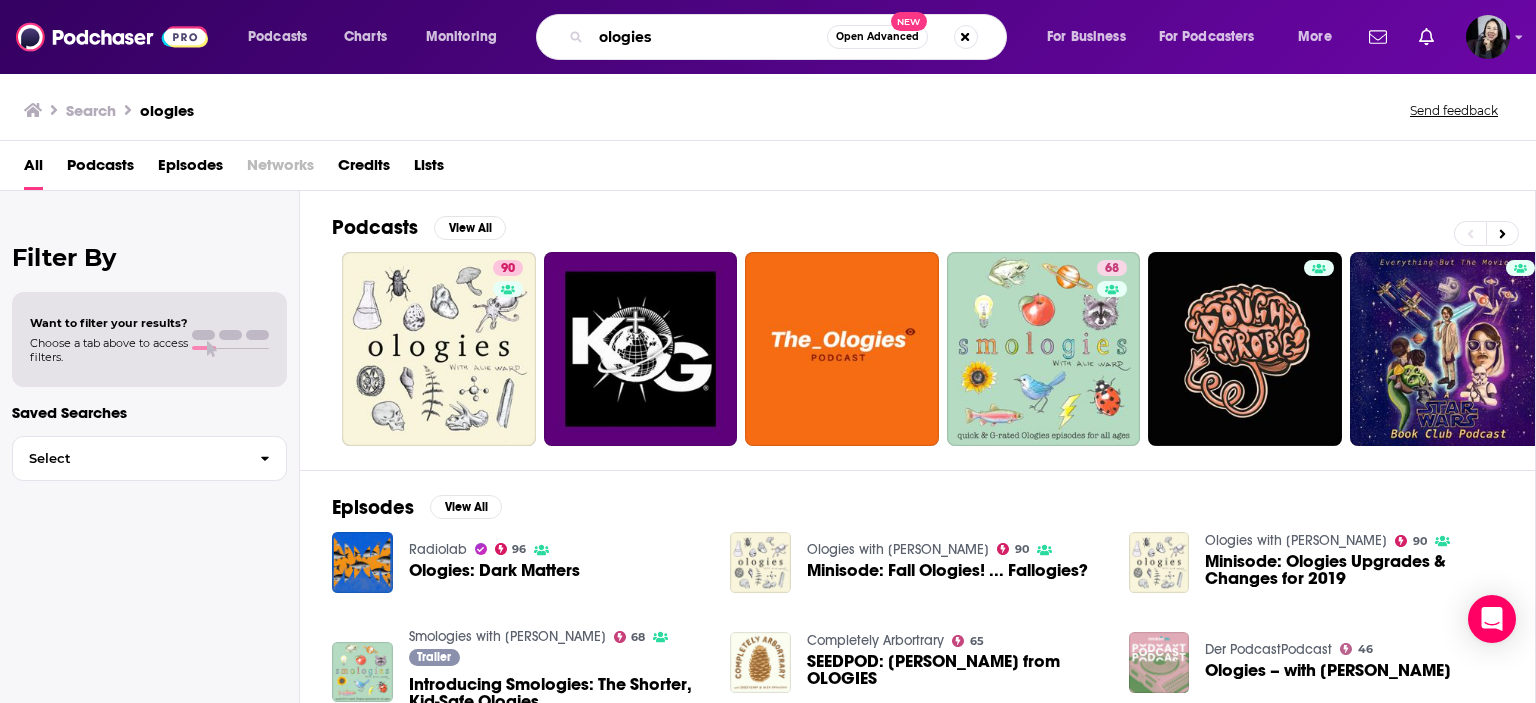 click on "ologies" at bounding box center (709, 37) 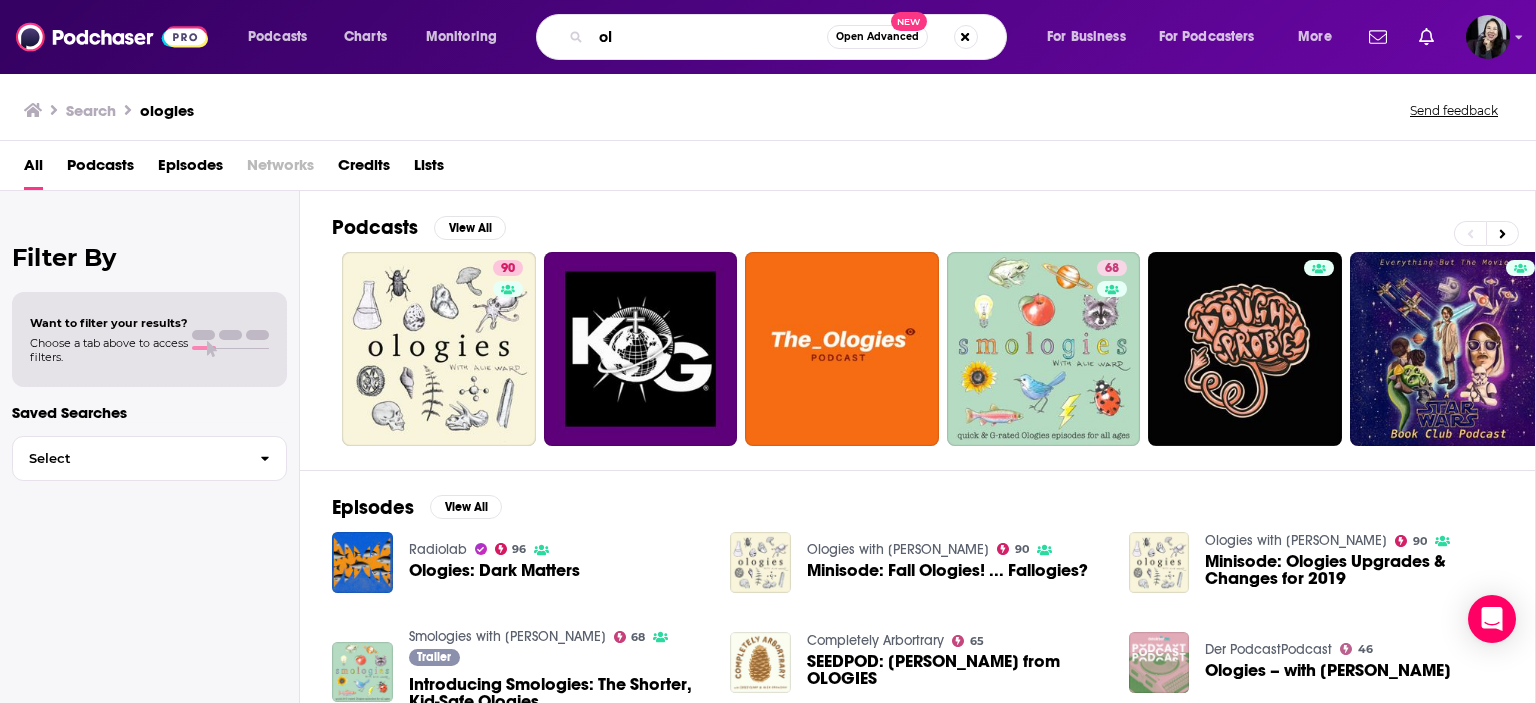 type on "o" 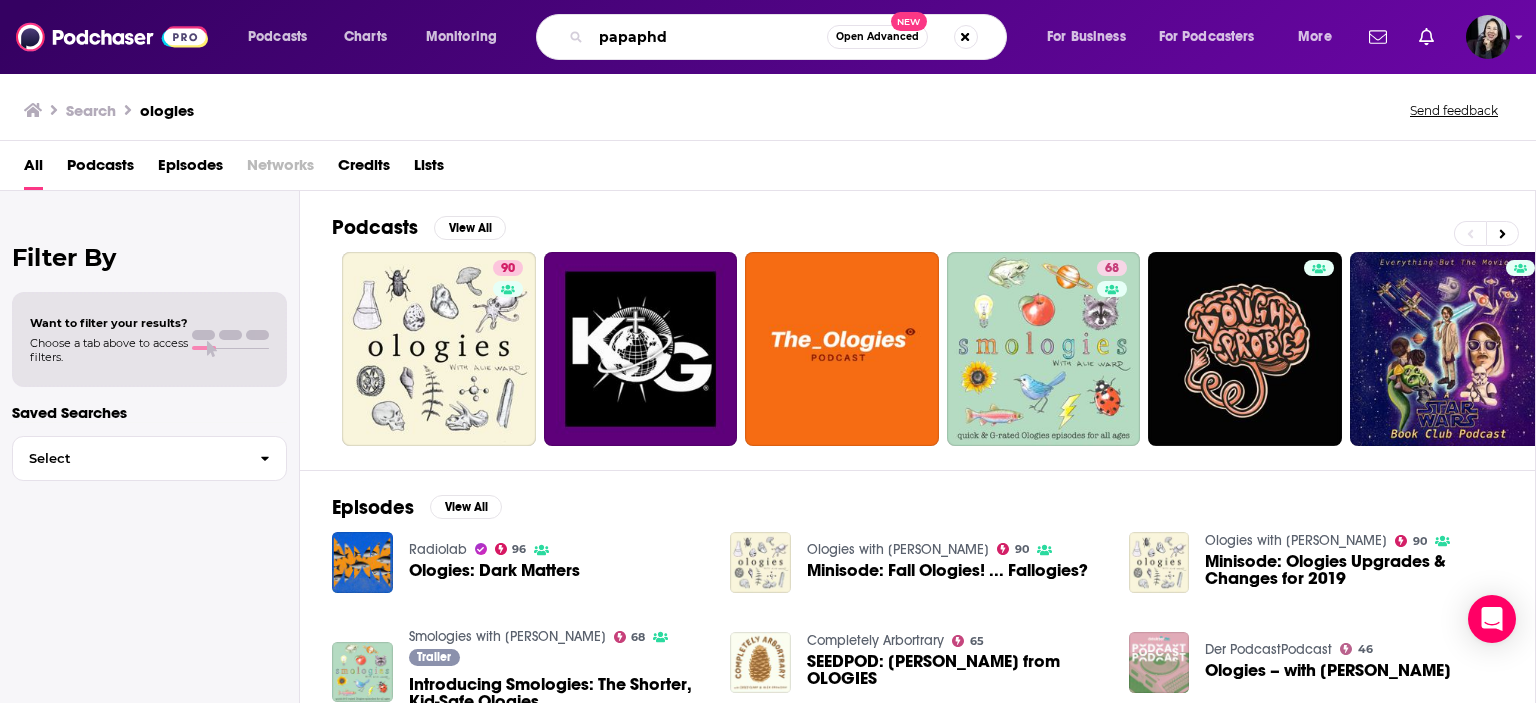 type on "papaphd" 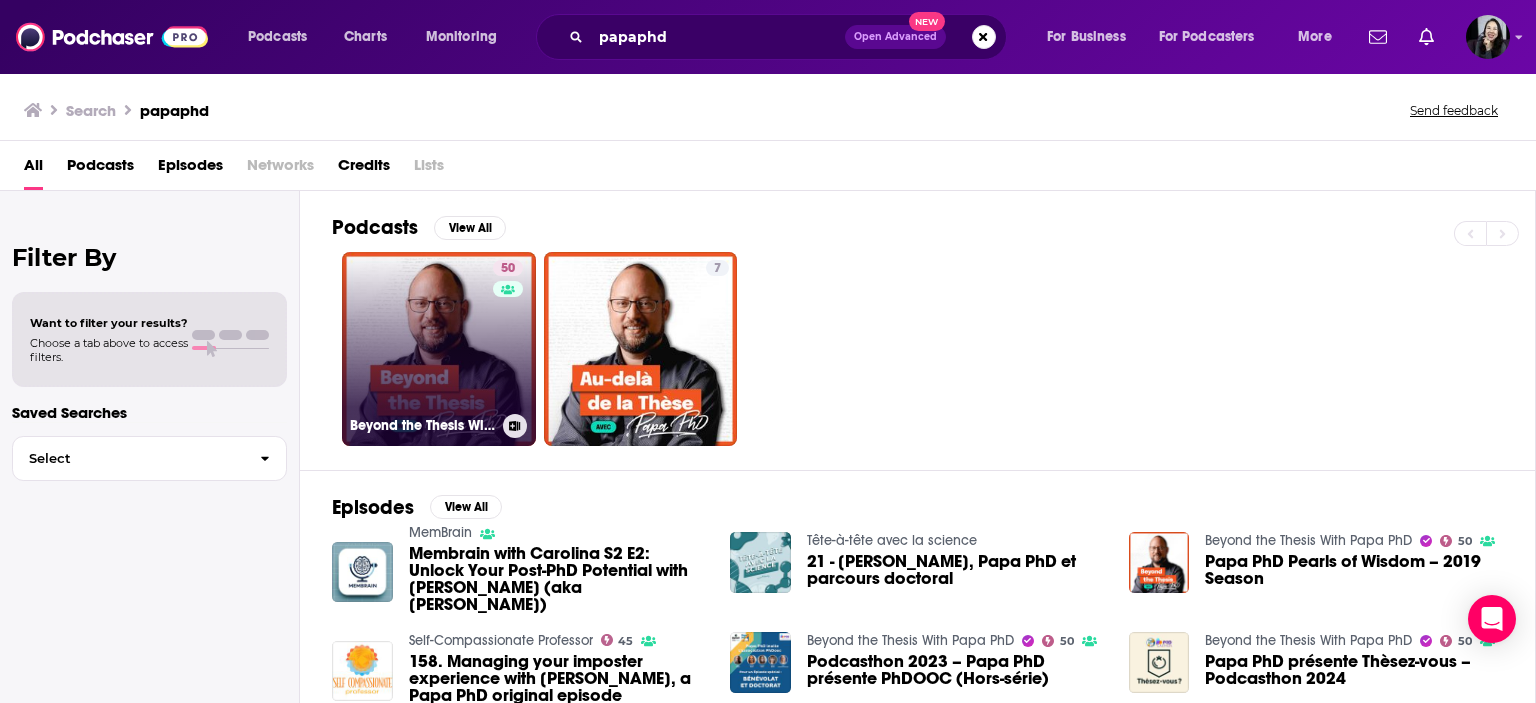 click on "50 Beyond the Thesis With Papa PhD" at bounding box center [439, 349] 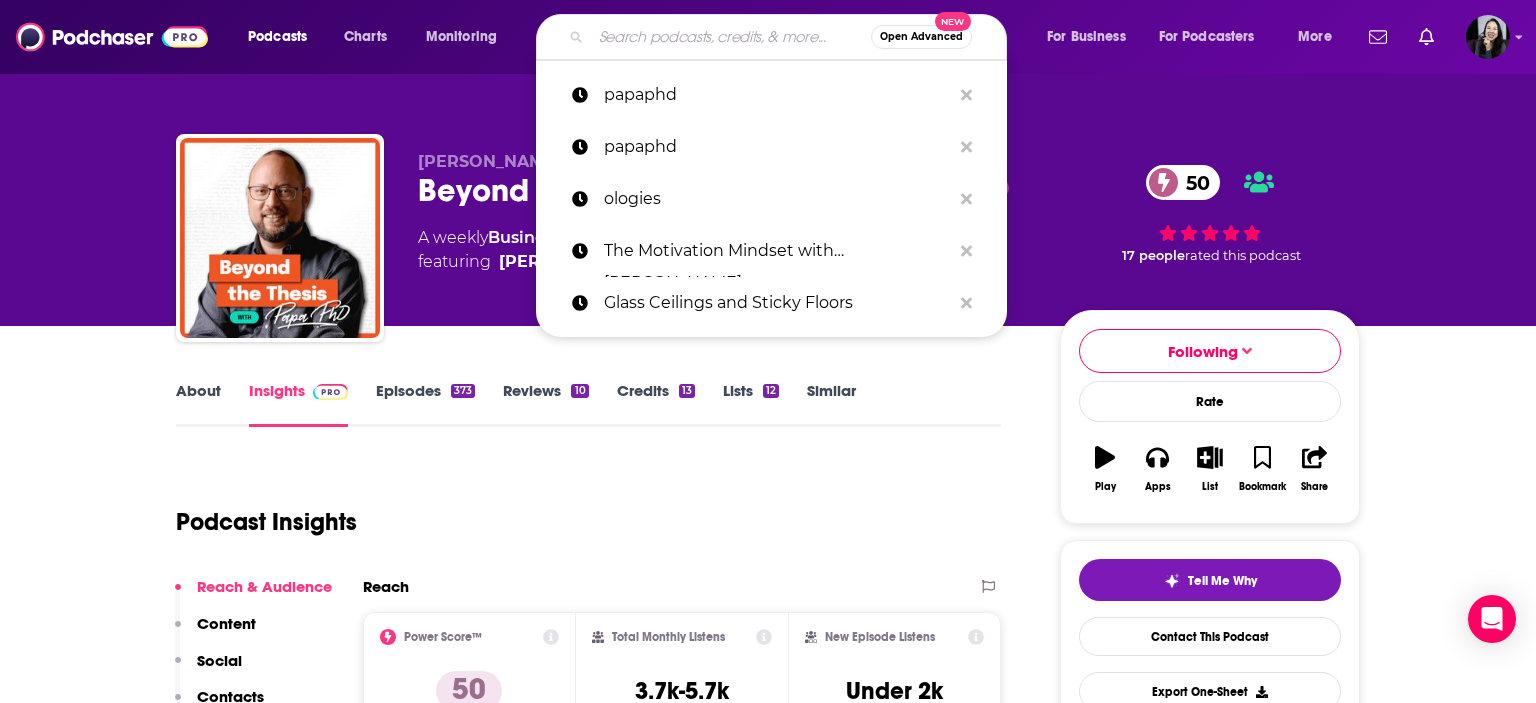 click at bounding box center (731, 37) 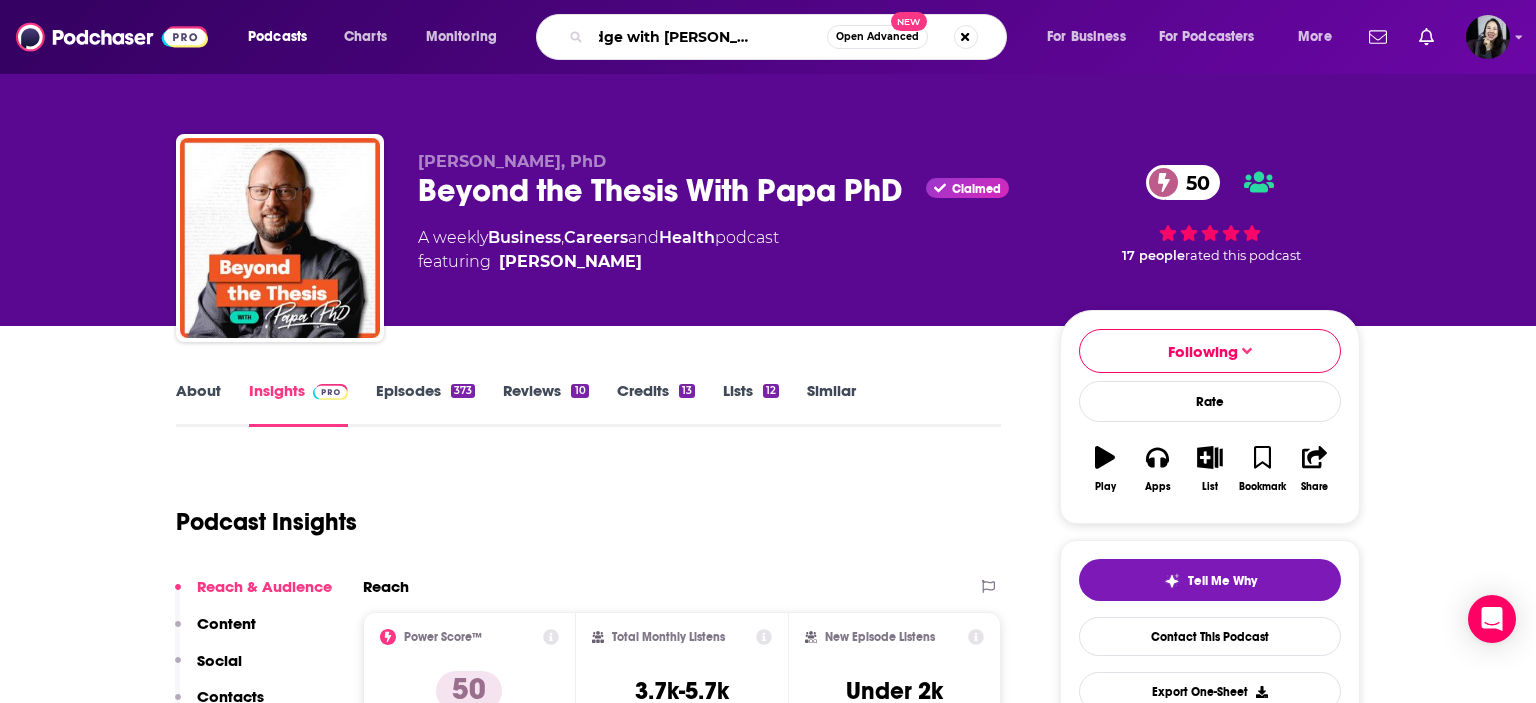 scroll, scrollTop: 0, scrollLeft: 70, axis: horizontal 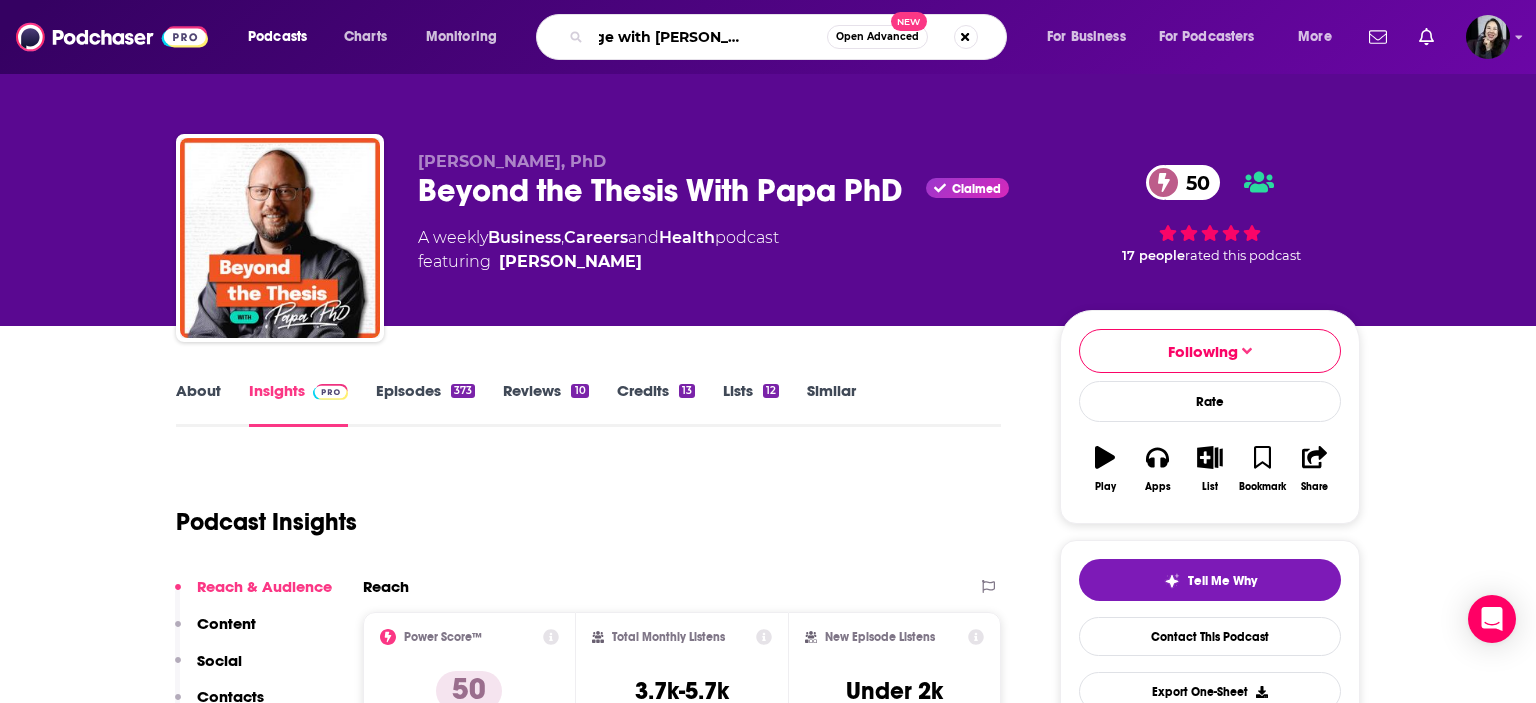 type on "on the edge with [PERSON_NAME] on [PERSON_NAME]" 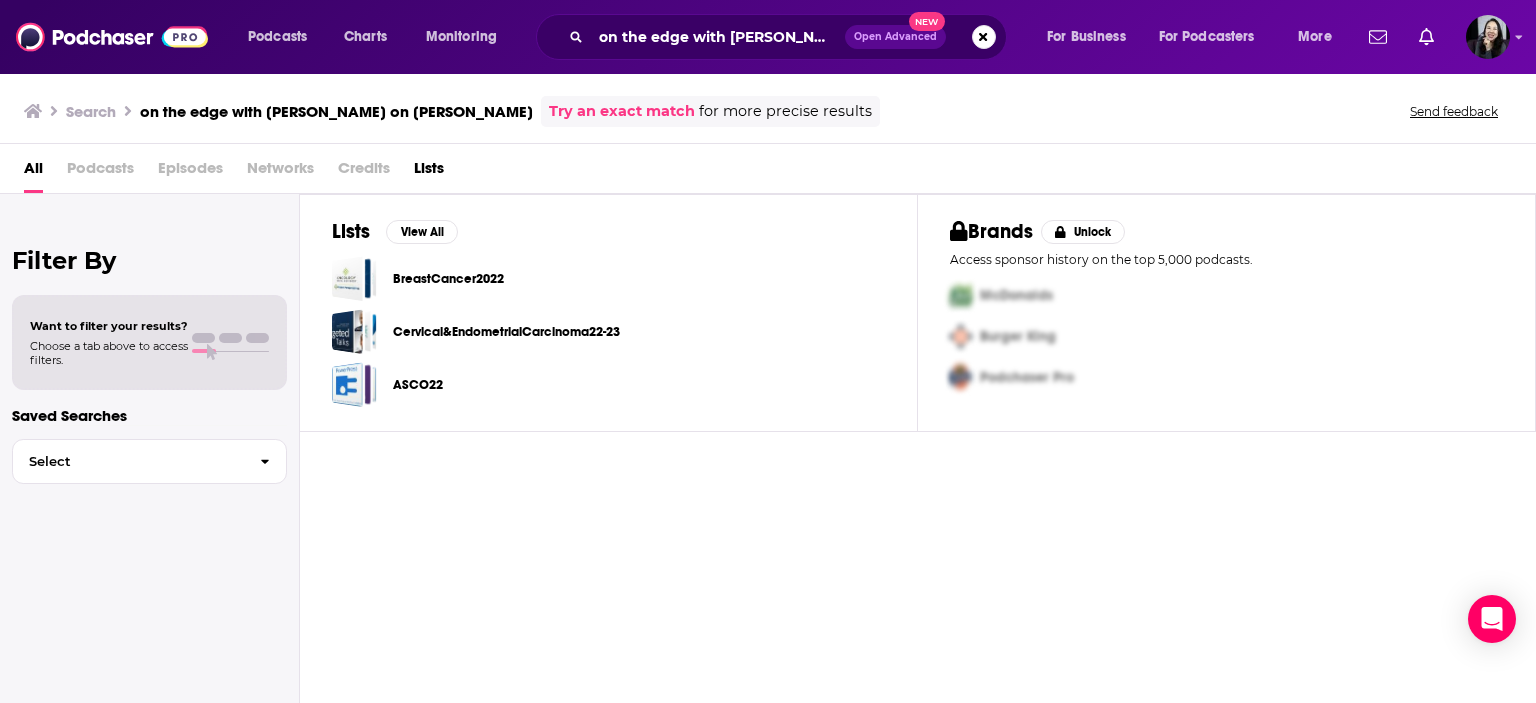 click on "Podcasts" at bounding box center [100, 172] 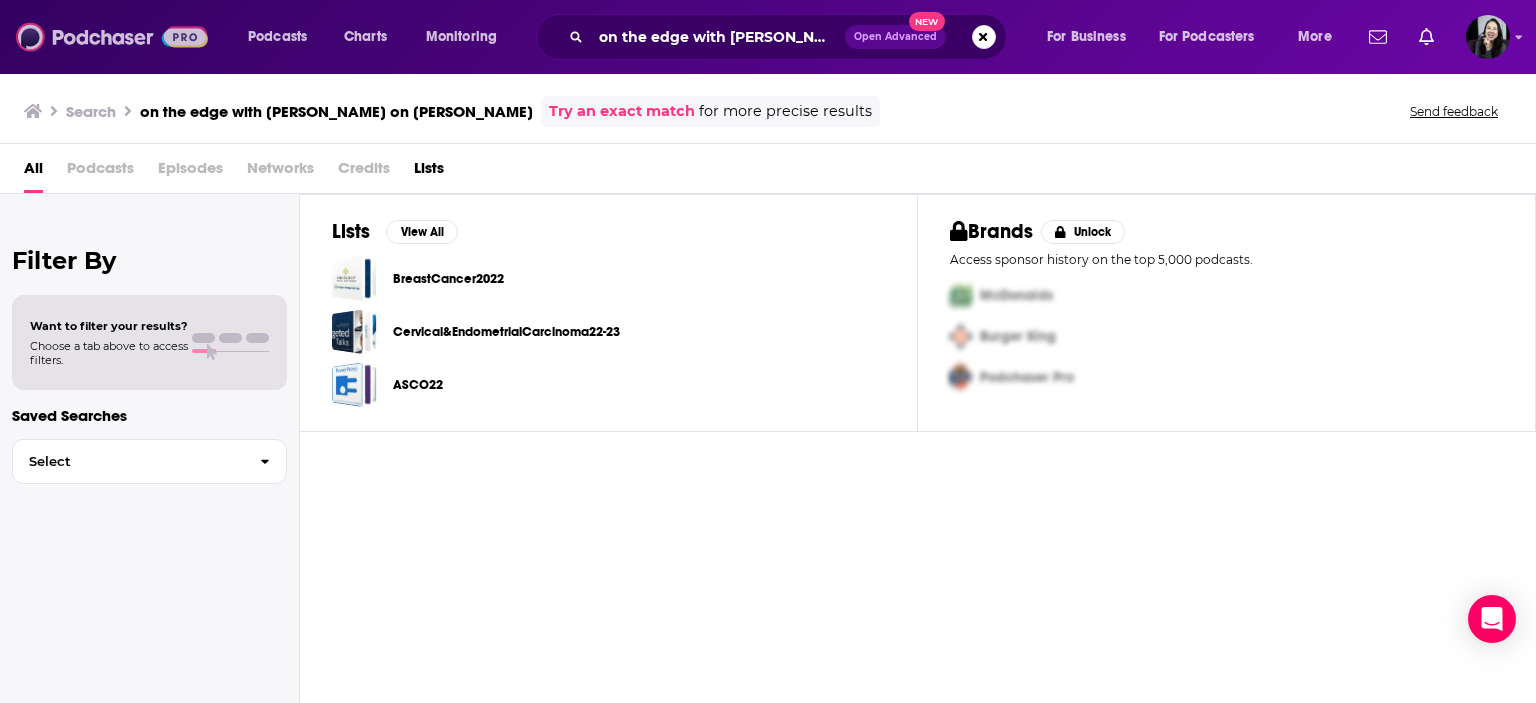 click at bounding box center (112, 37) 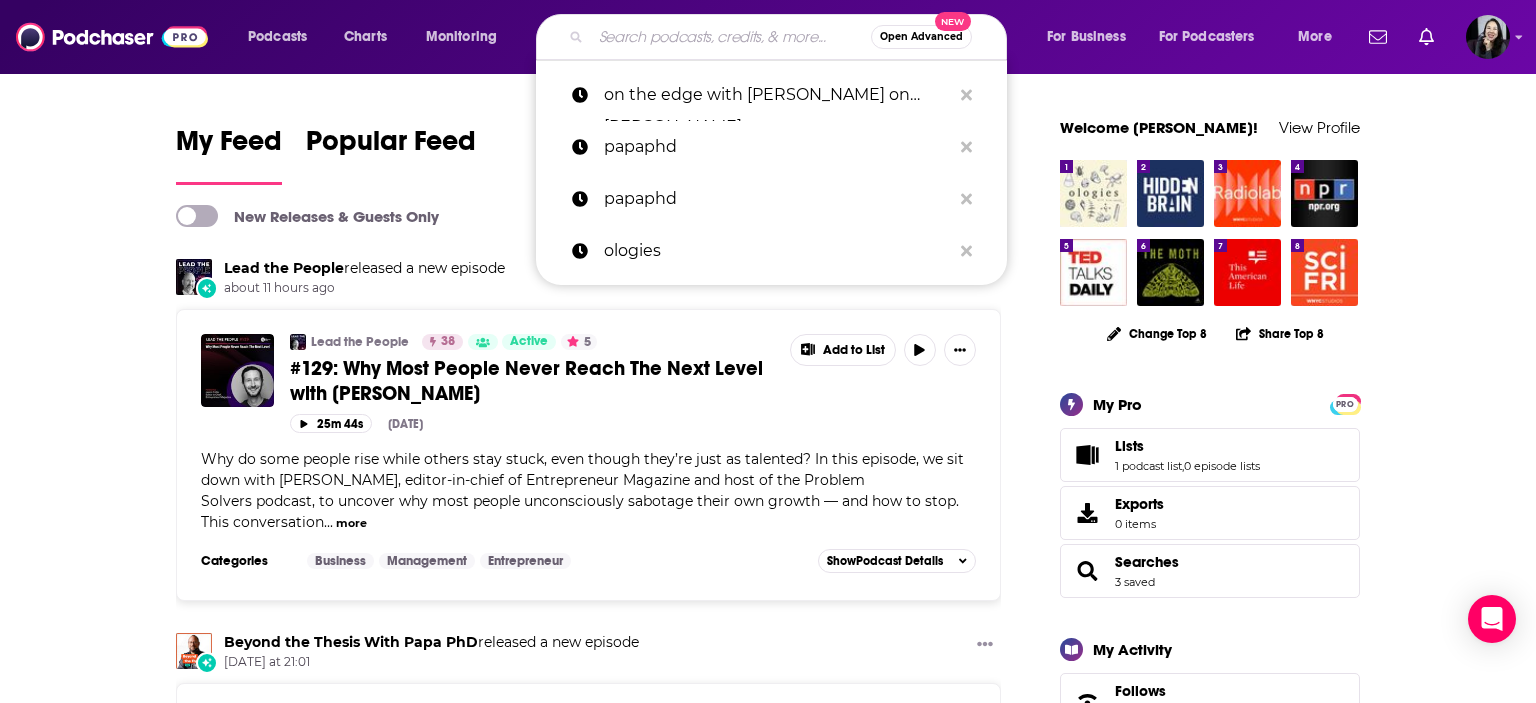 click at bounding box center (731, 37) 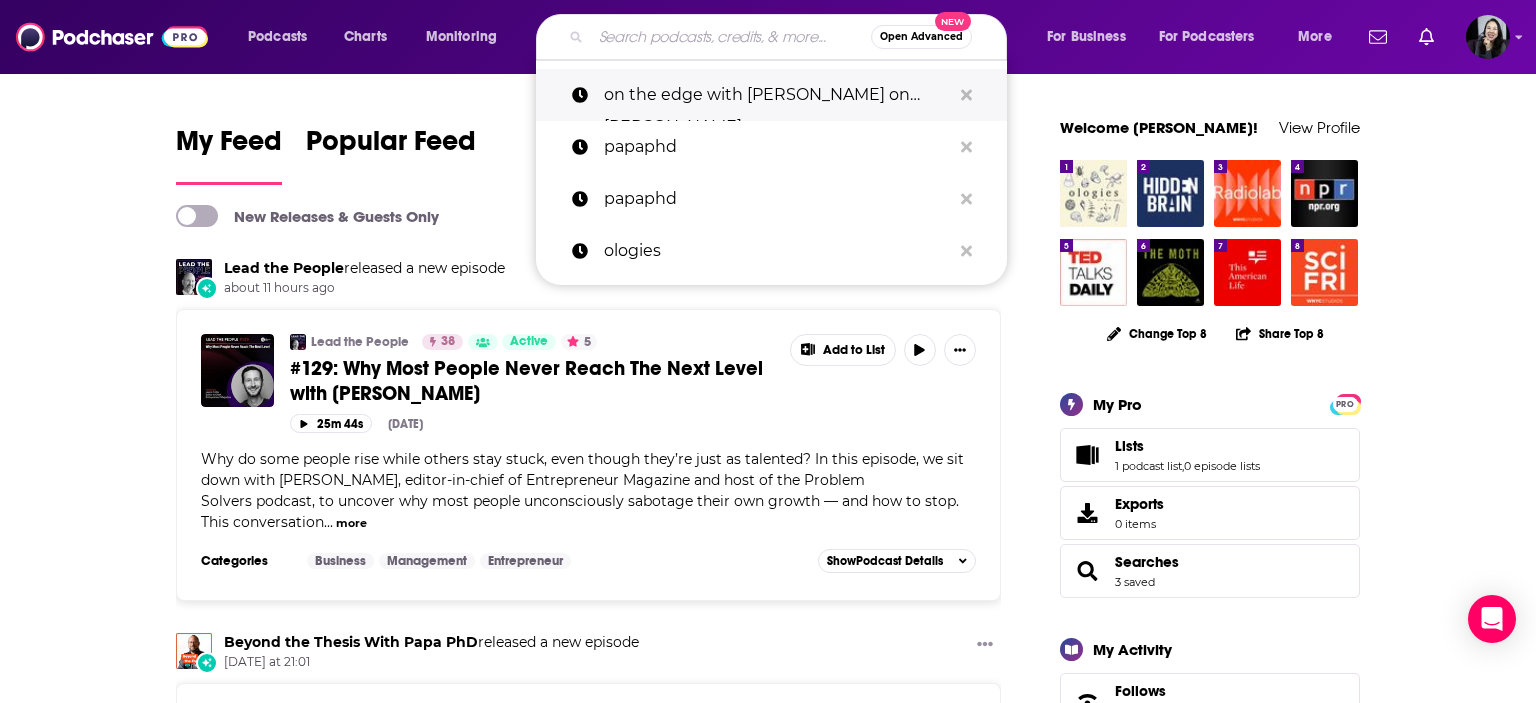 click on "on the edge with [PERSON_NAME] on [PERSON_NAME]" at bounding box center (777, 95) 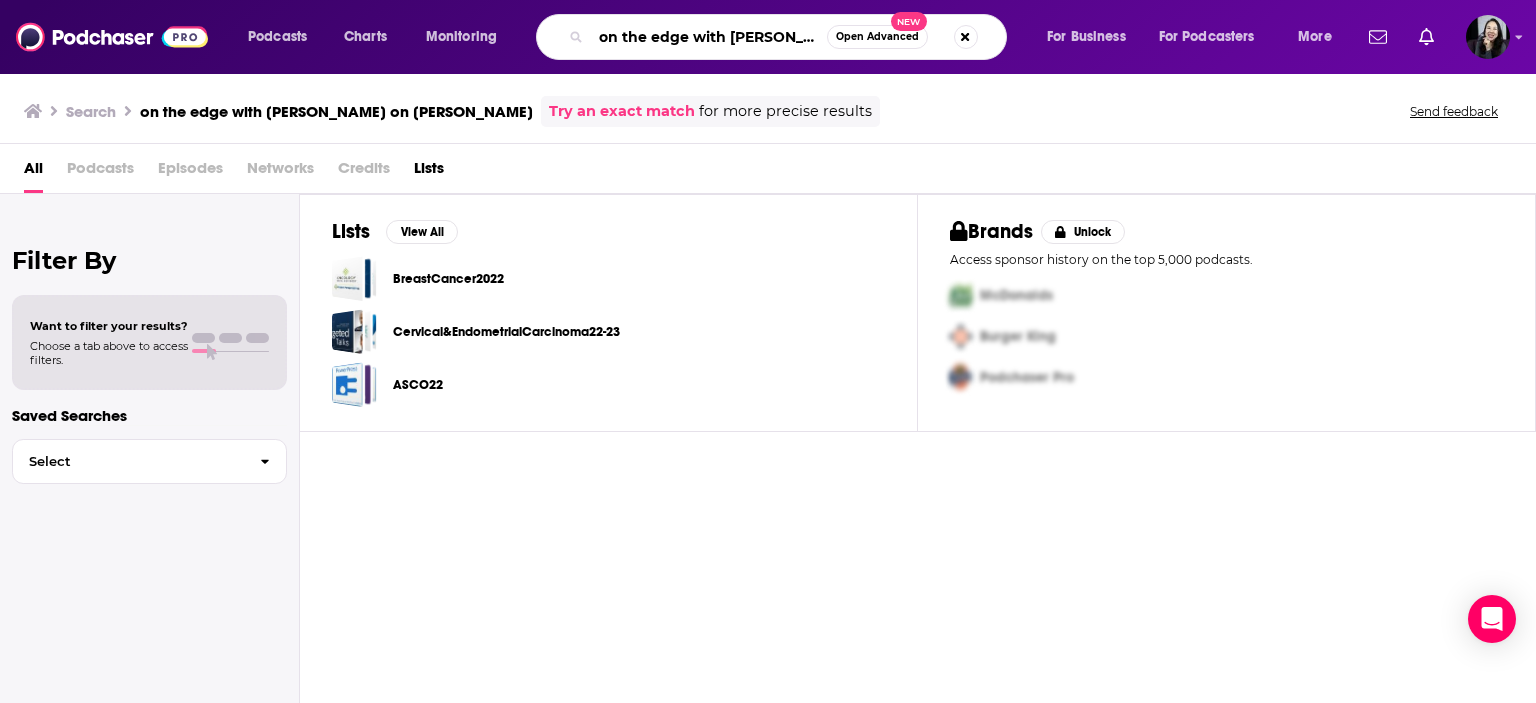 click on "on the edge with [PERSON_NAME] on [PERSON_NAME]" at bounding box center [709, 37] 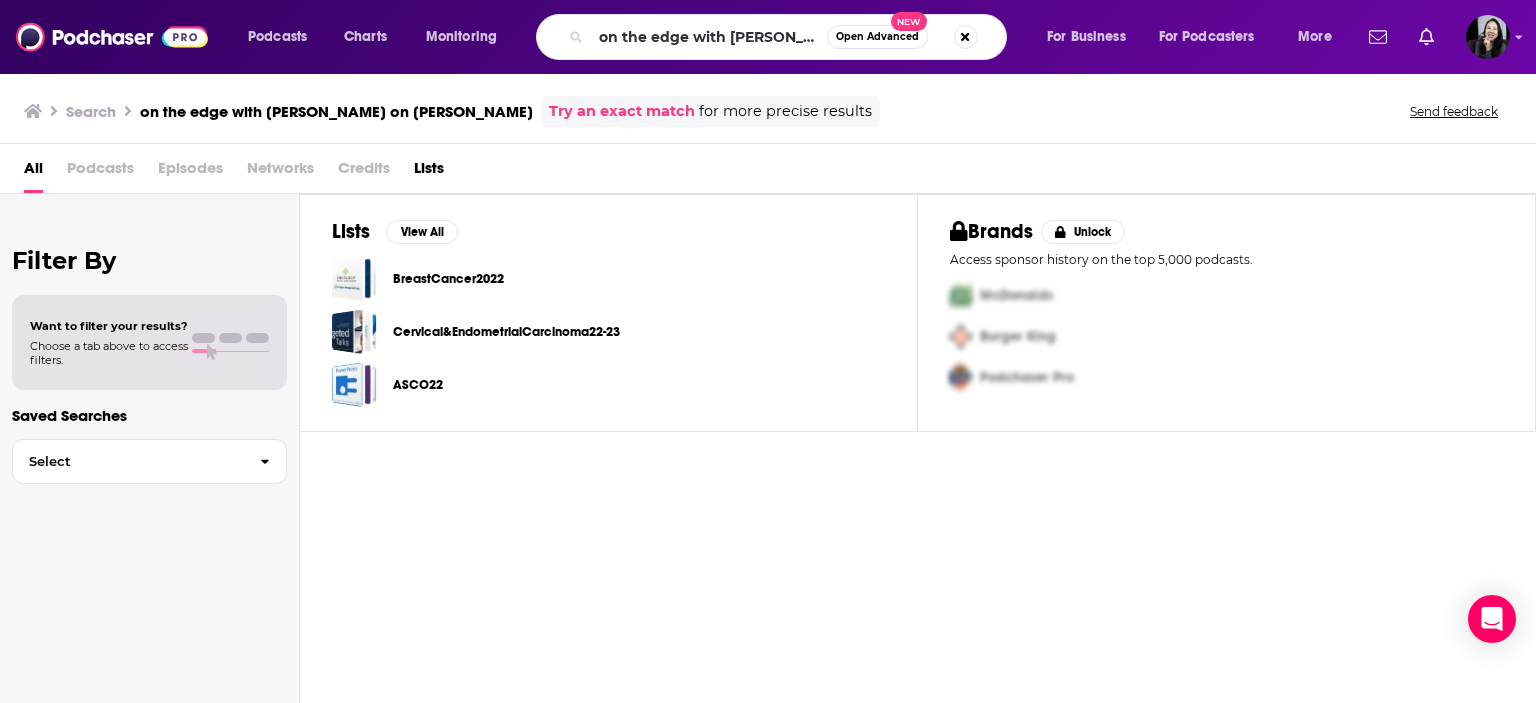 click on "on the edge with [PERSON_NAME] on [PERSON_NAME] Open Advanced New" at bounding box center [771, 37] 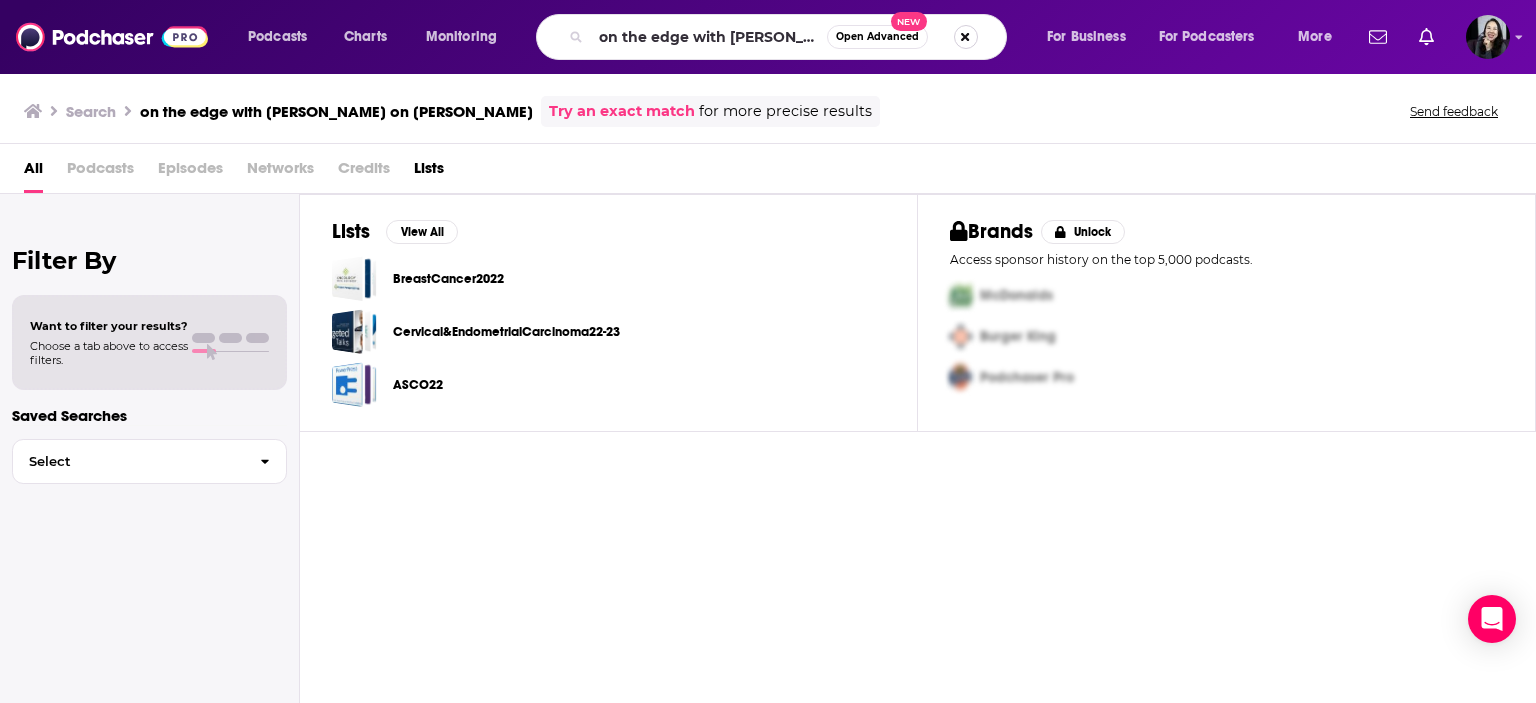 click at bounding box center [966, 37] 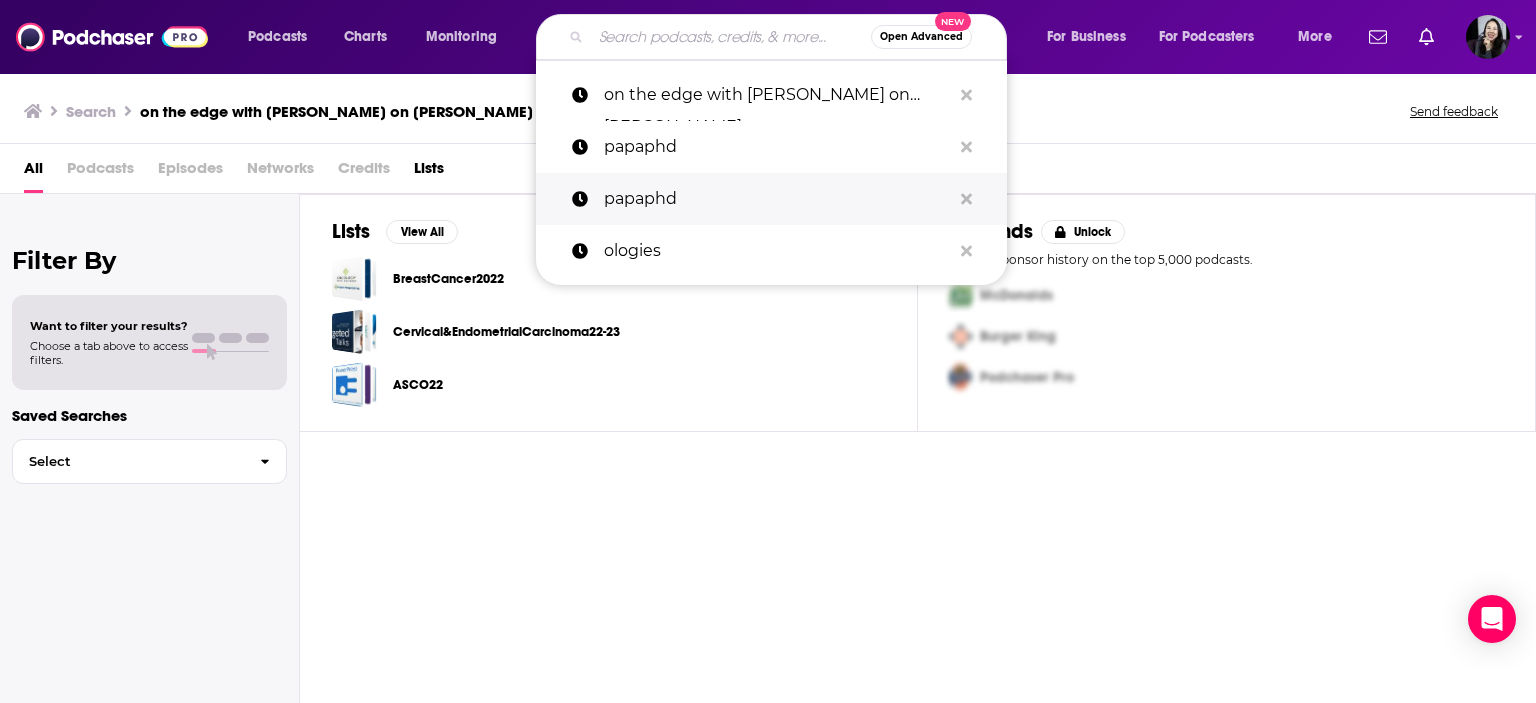 click on "papaphd" at bounding box center [777, 199] 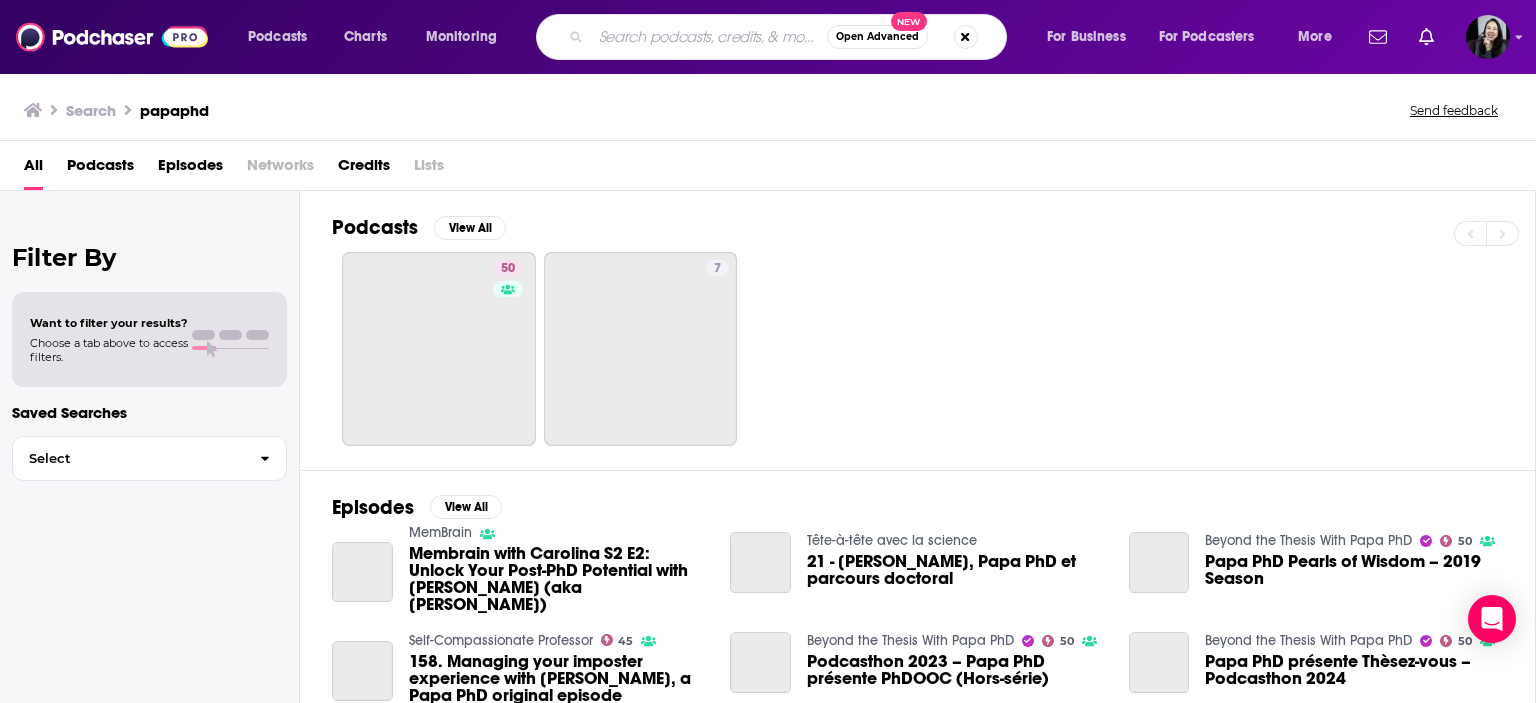 type on "papaphd" 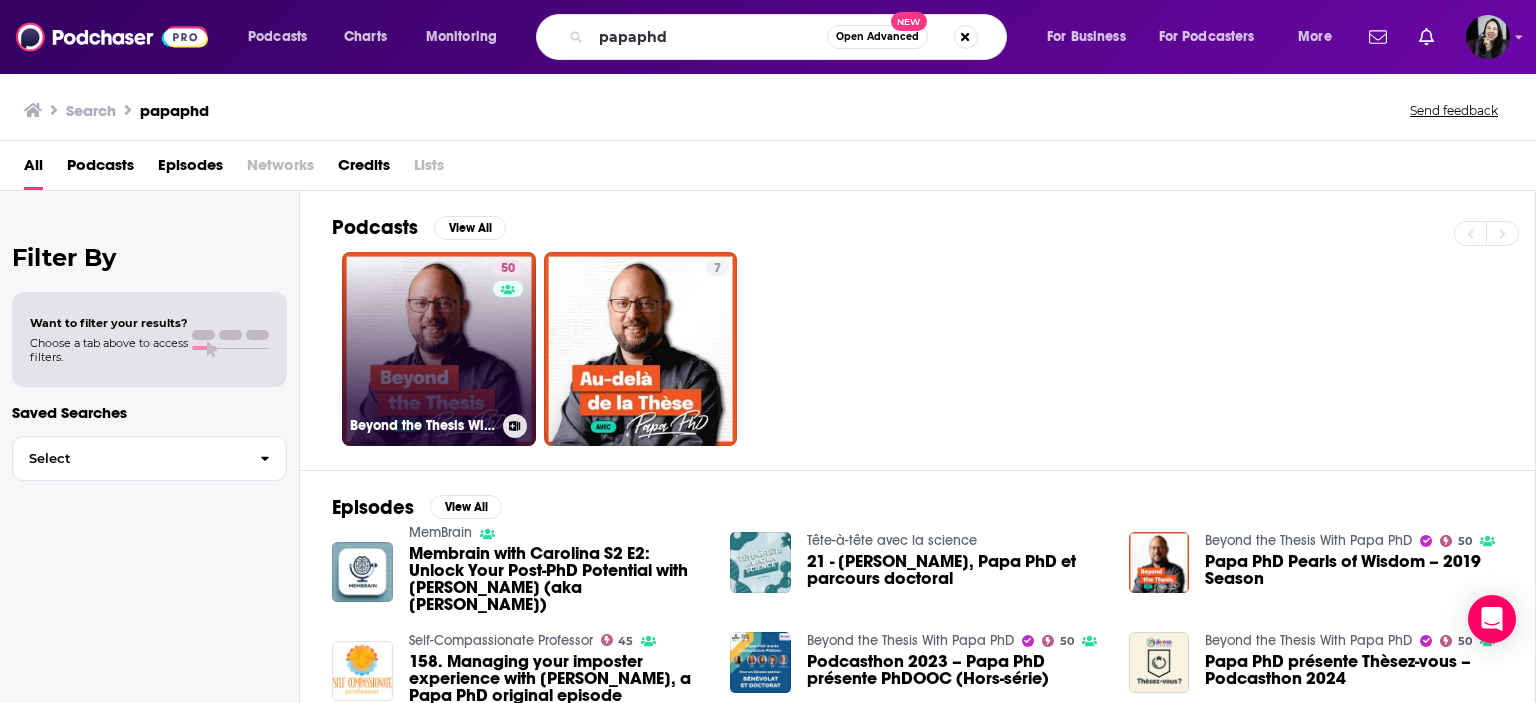 click on "50 Beyond the Thesis With Papa PhD" at bounding box center [439, 349] 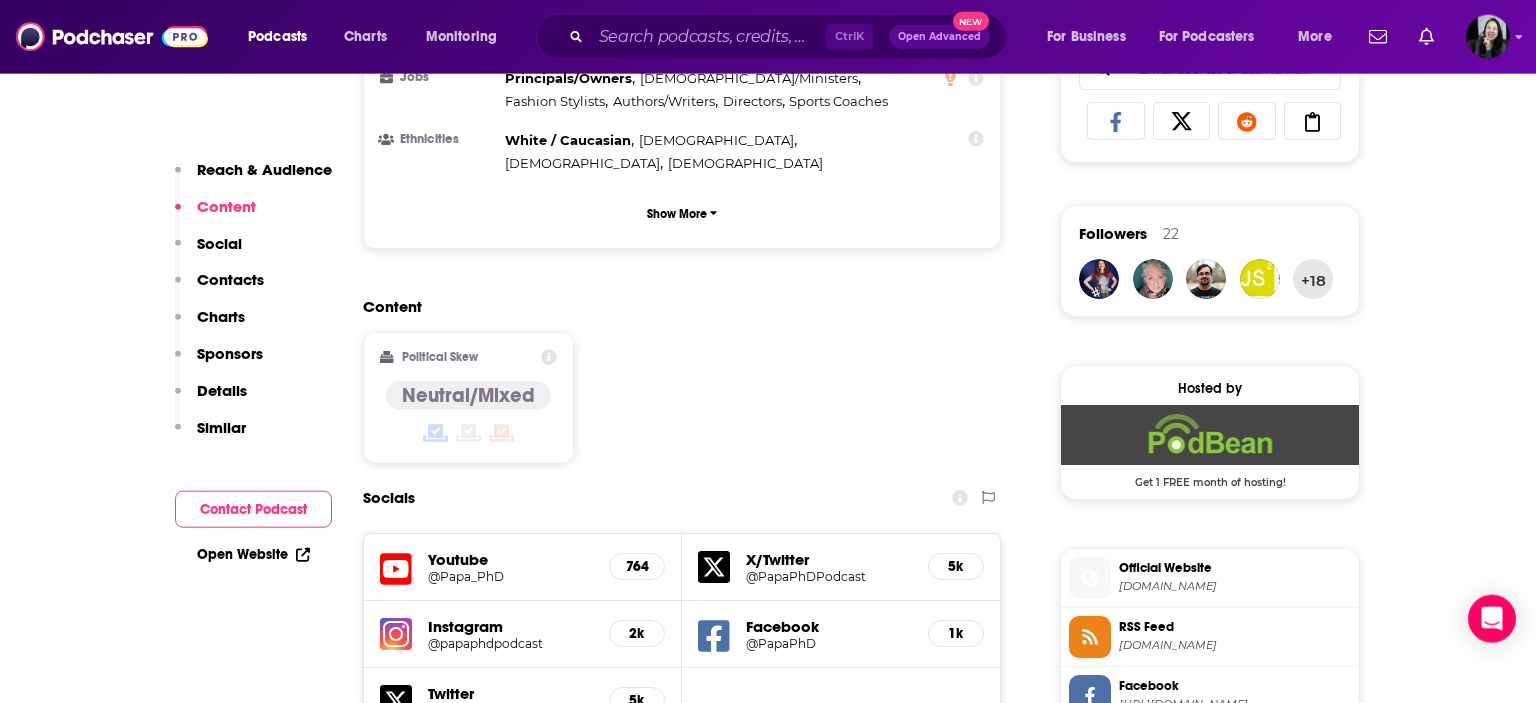 scroll, scrollTop: 0, scrollLeft: 0, axis: both 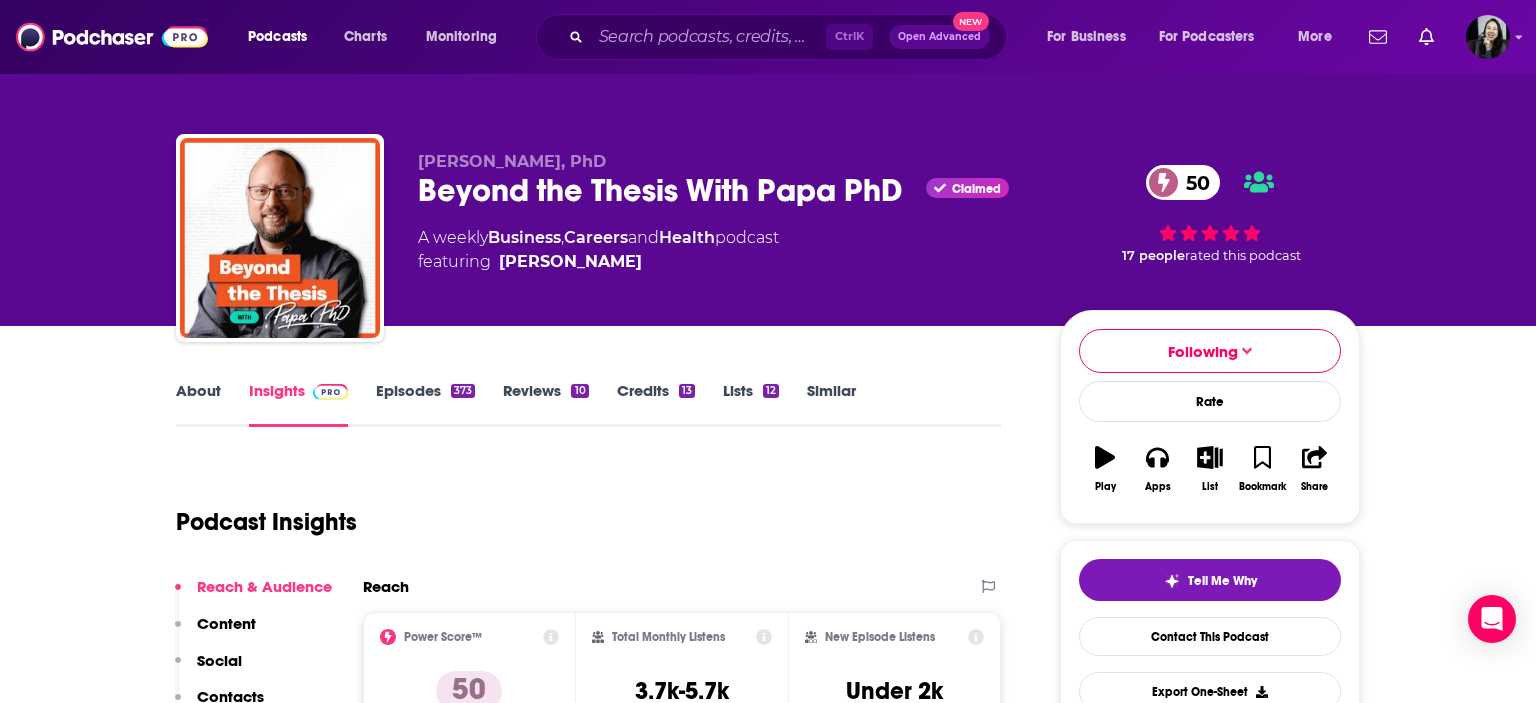 click on "About" at bounding box center (198, 404) 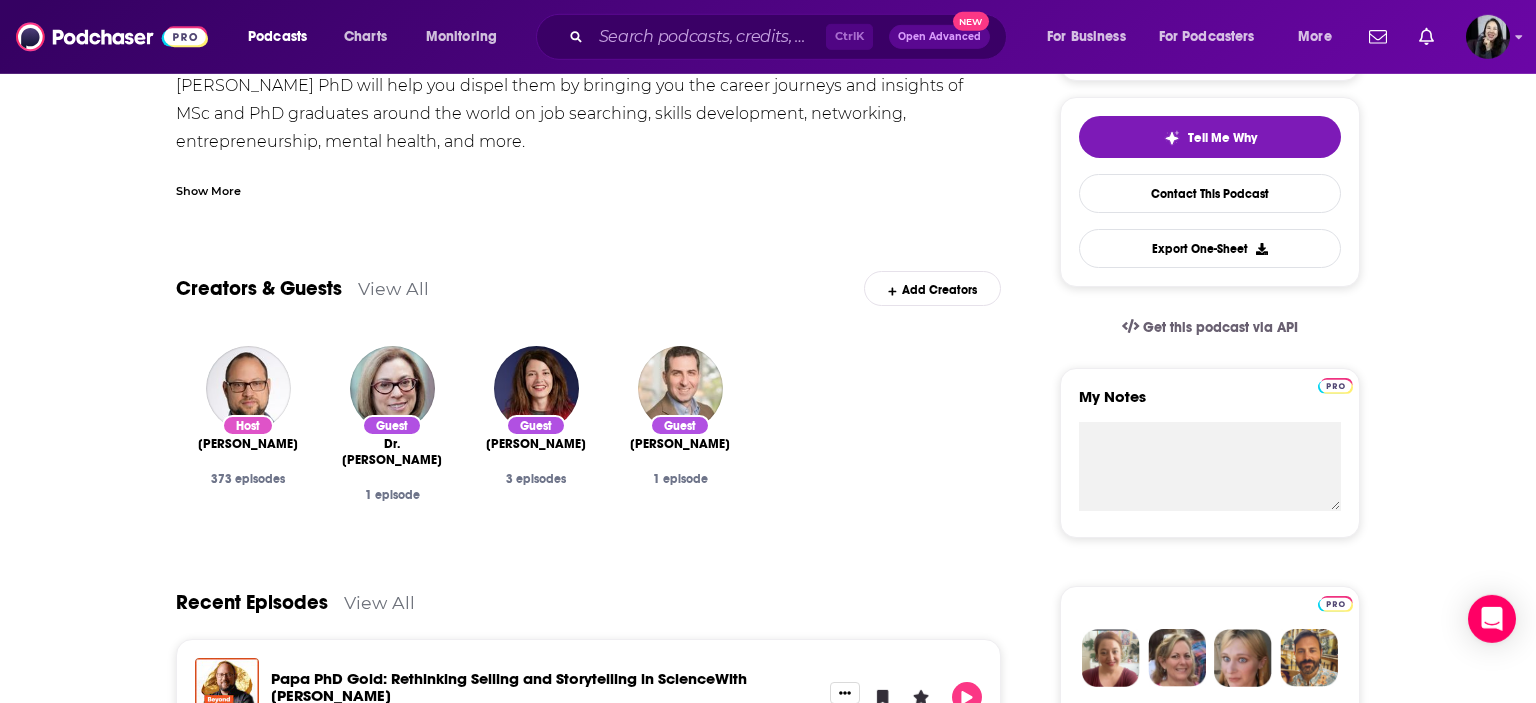 scroll, scrollTop: 442, scrollLeft: 0, axis: vertical 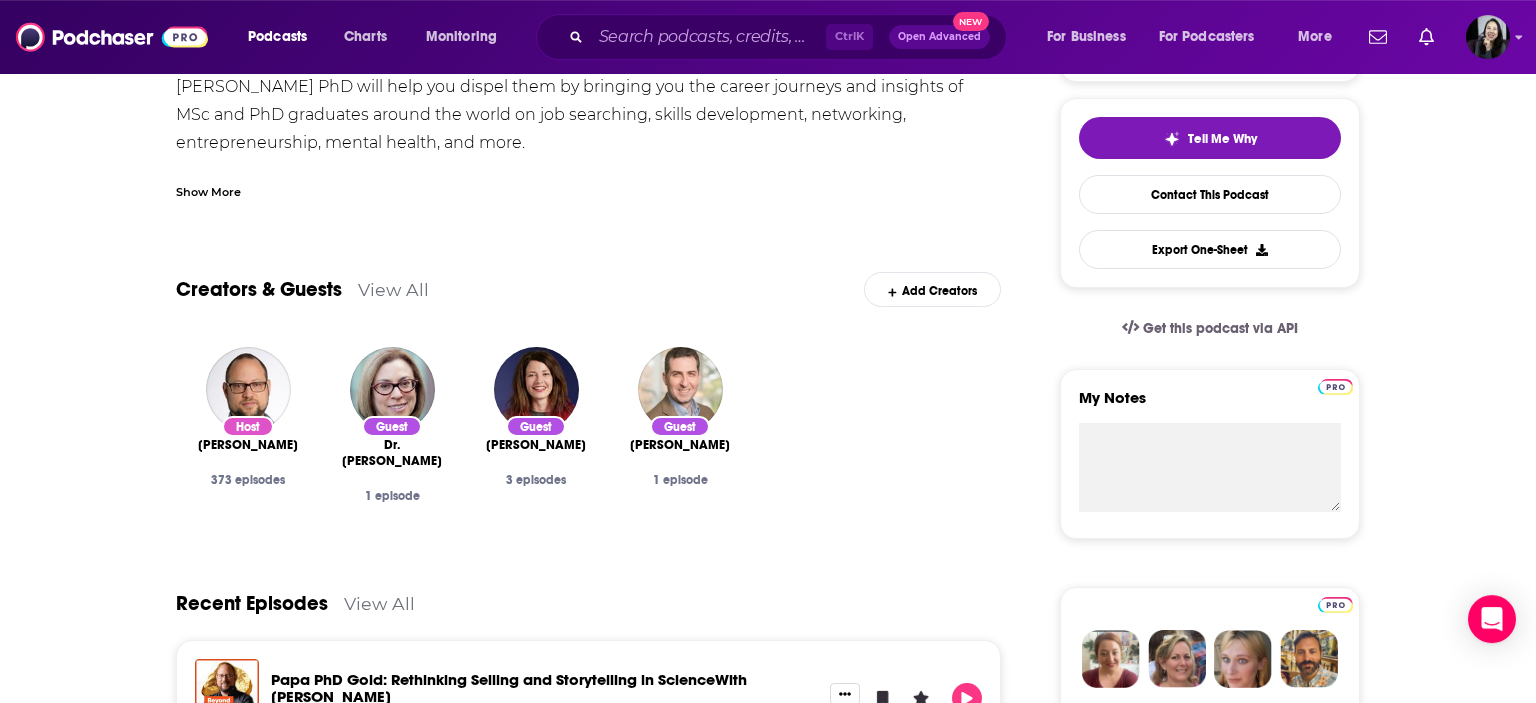 click on "View All" at bounding box center (393, 289) 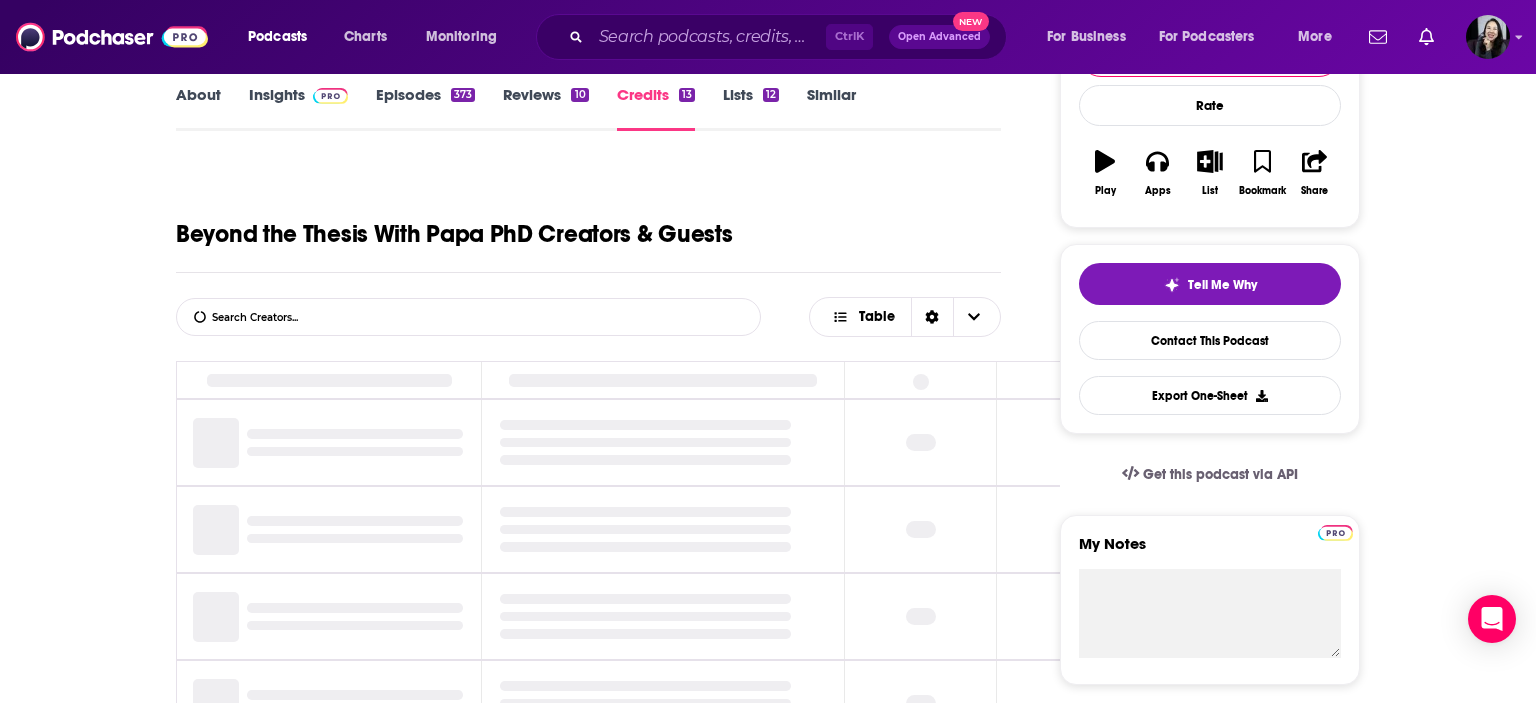 scroll, scrollTop: 378, scrollLeft: 0, axis: vertical 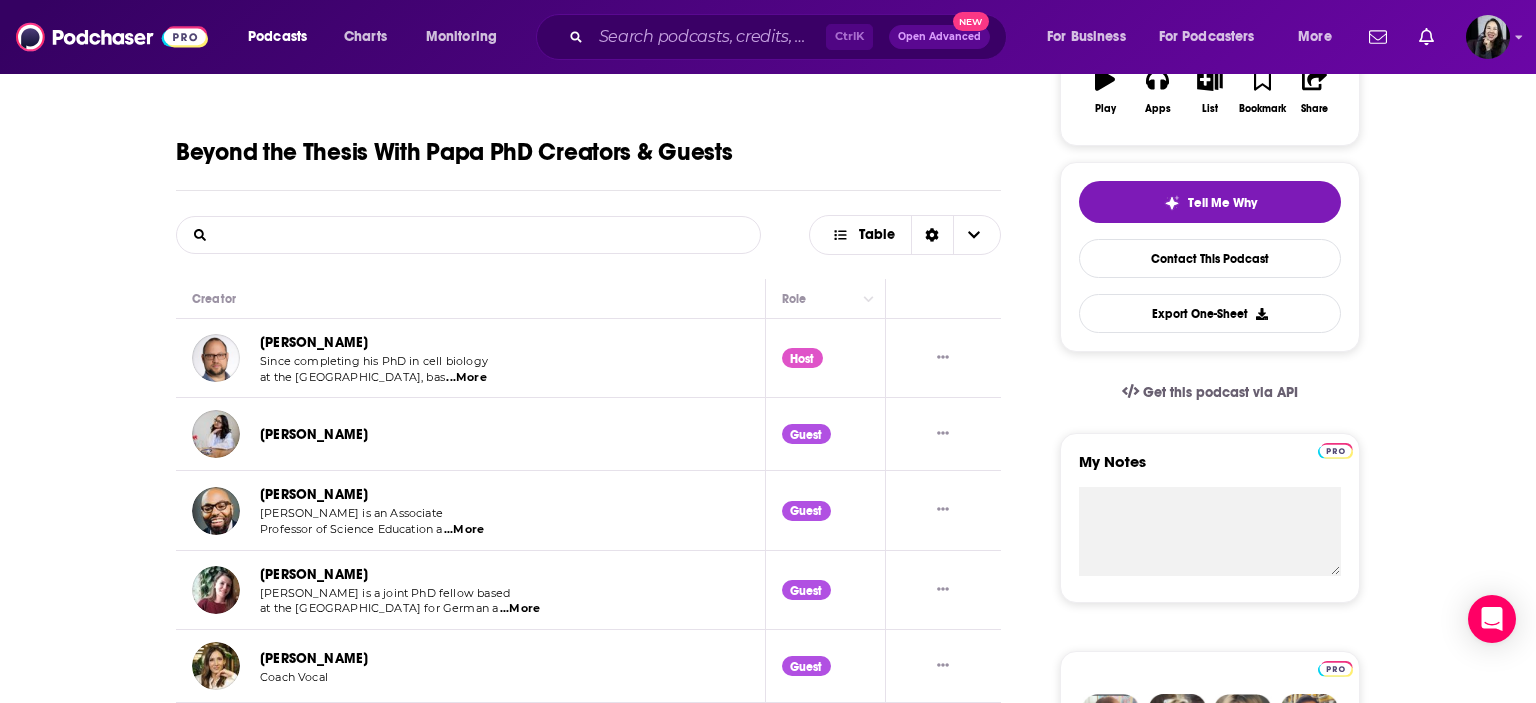 click on "List Search Input" at bounding box center [281, 235] 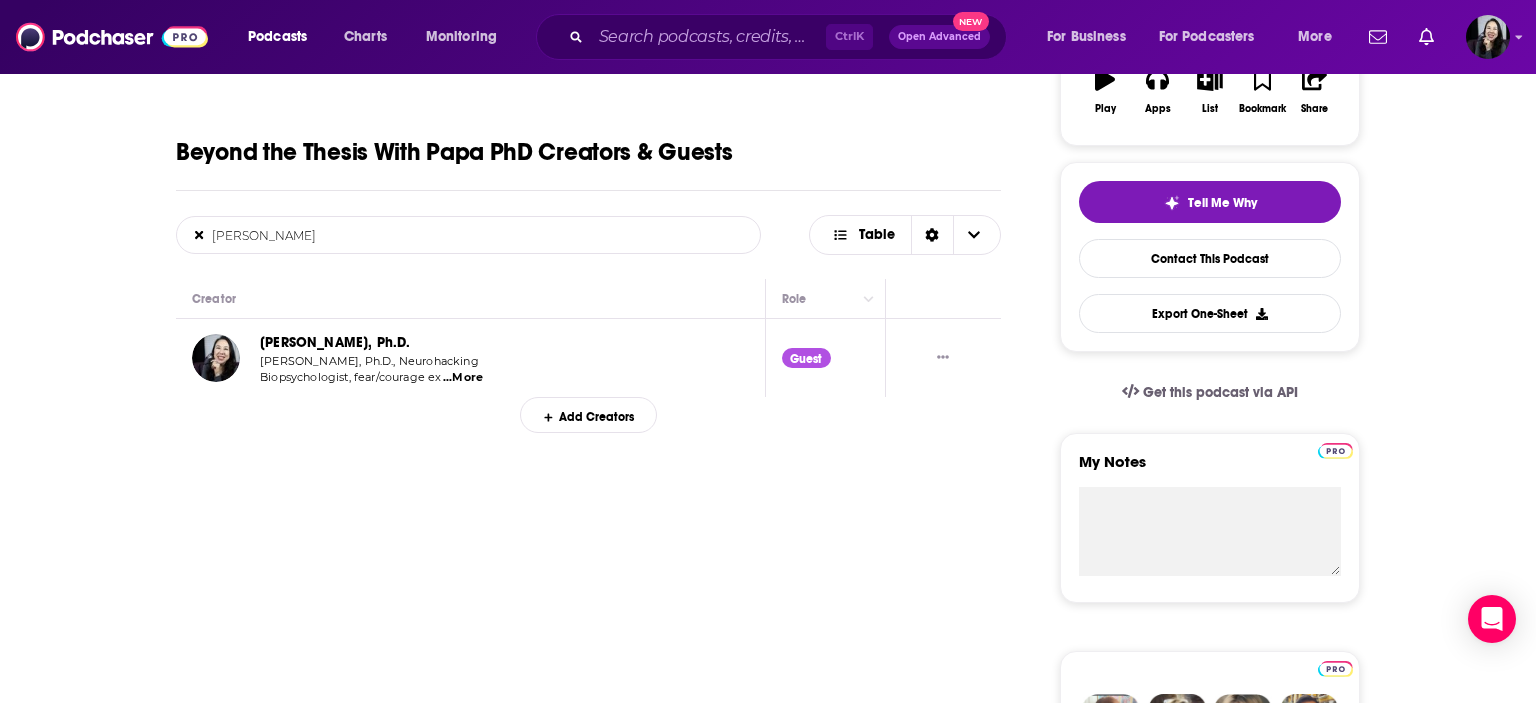 type on "[PERSON_NAME]" 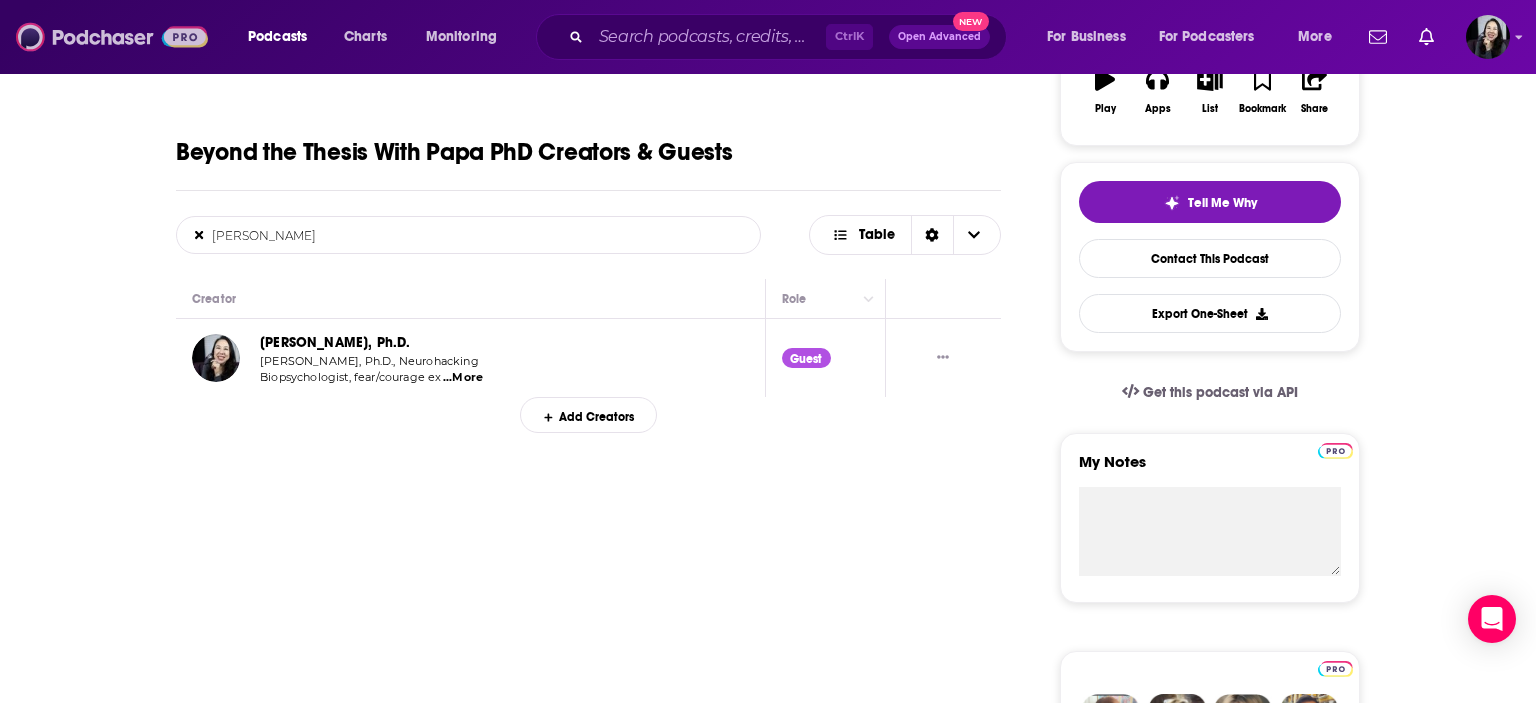 click at bounding box center [112, 37] 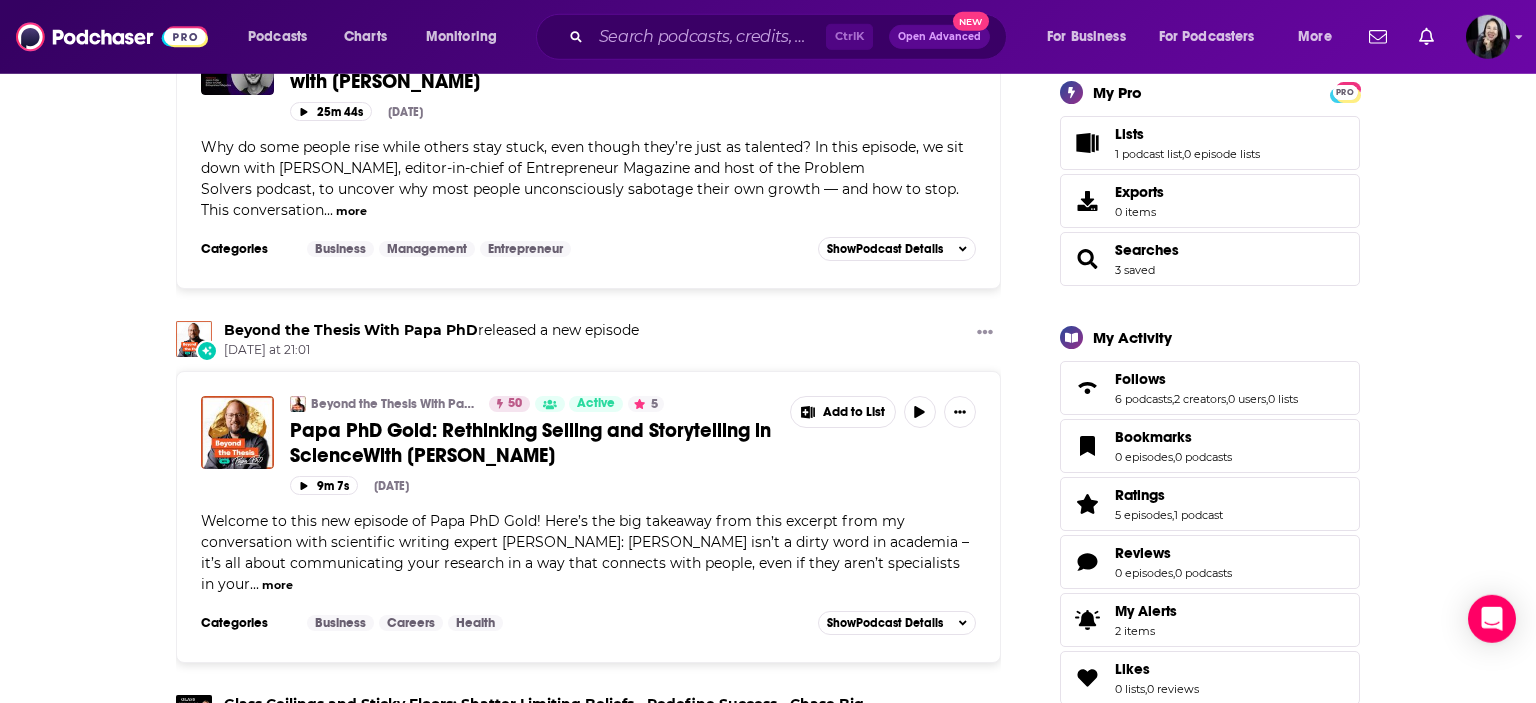 scroll, scrollTop: 0, scrollLeft: 0, axis: both 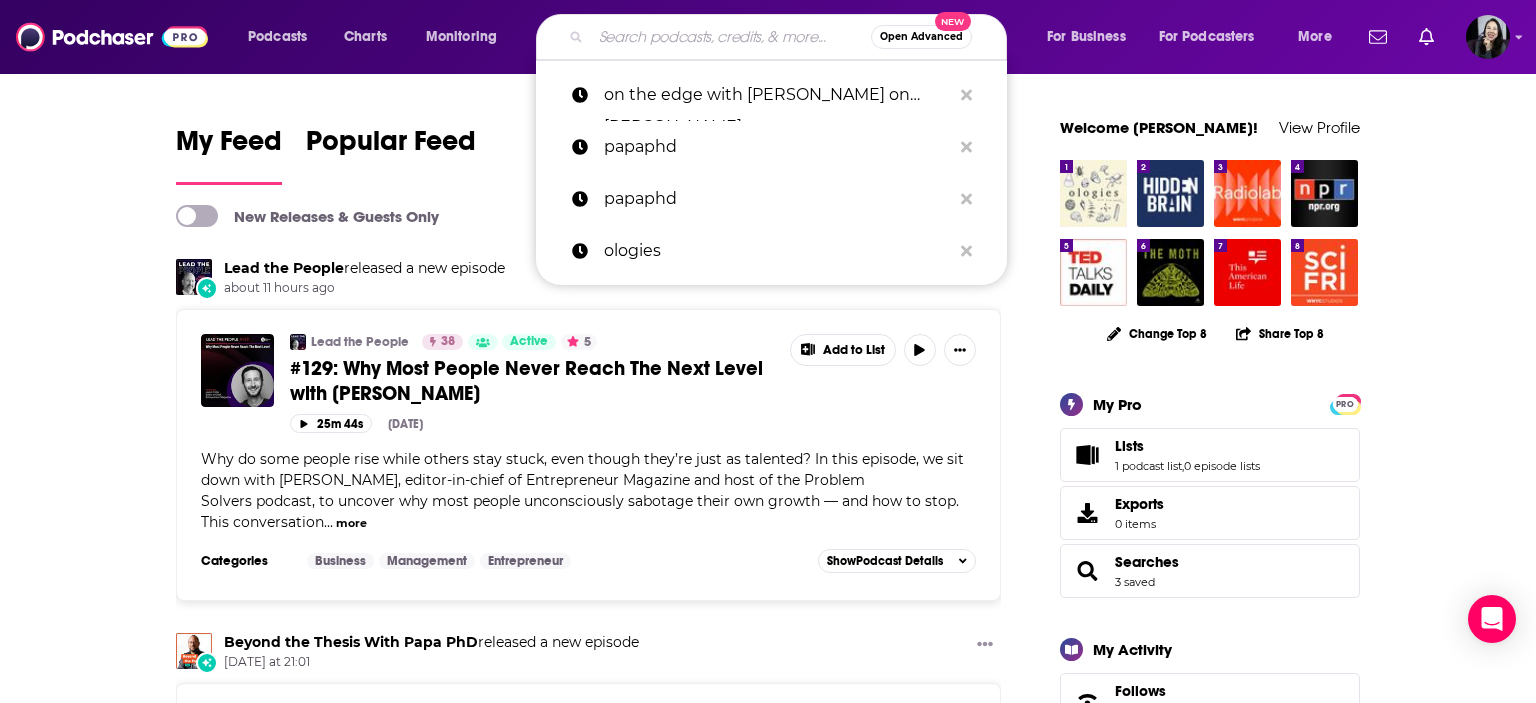 click at bounding box center (731, 37) 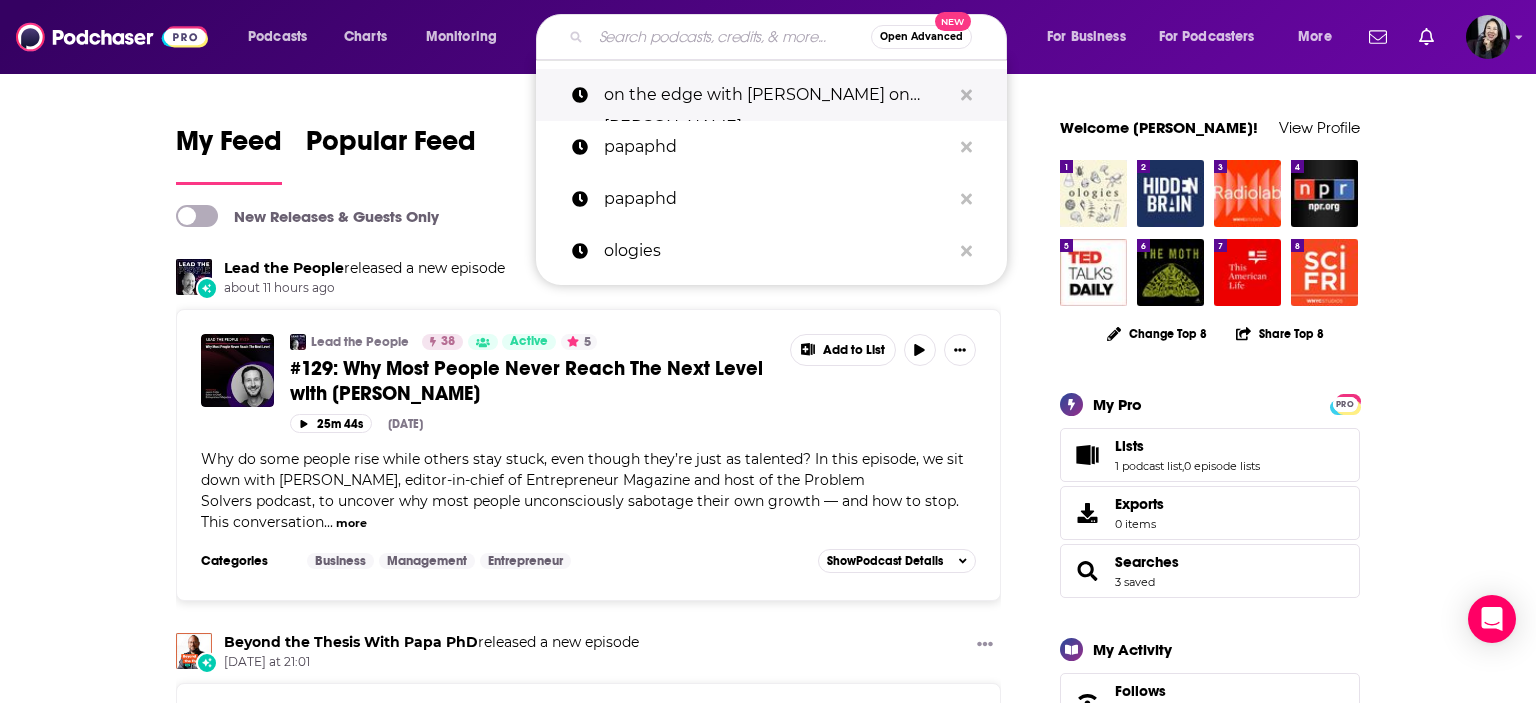 click on "on the edge with [PERSON_NAME] on [PERSON_NAME]" at bounding box center [777, 95] 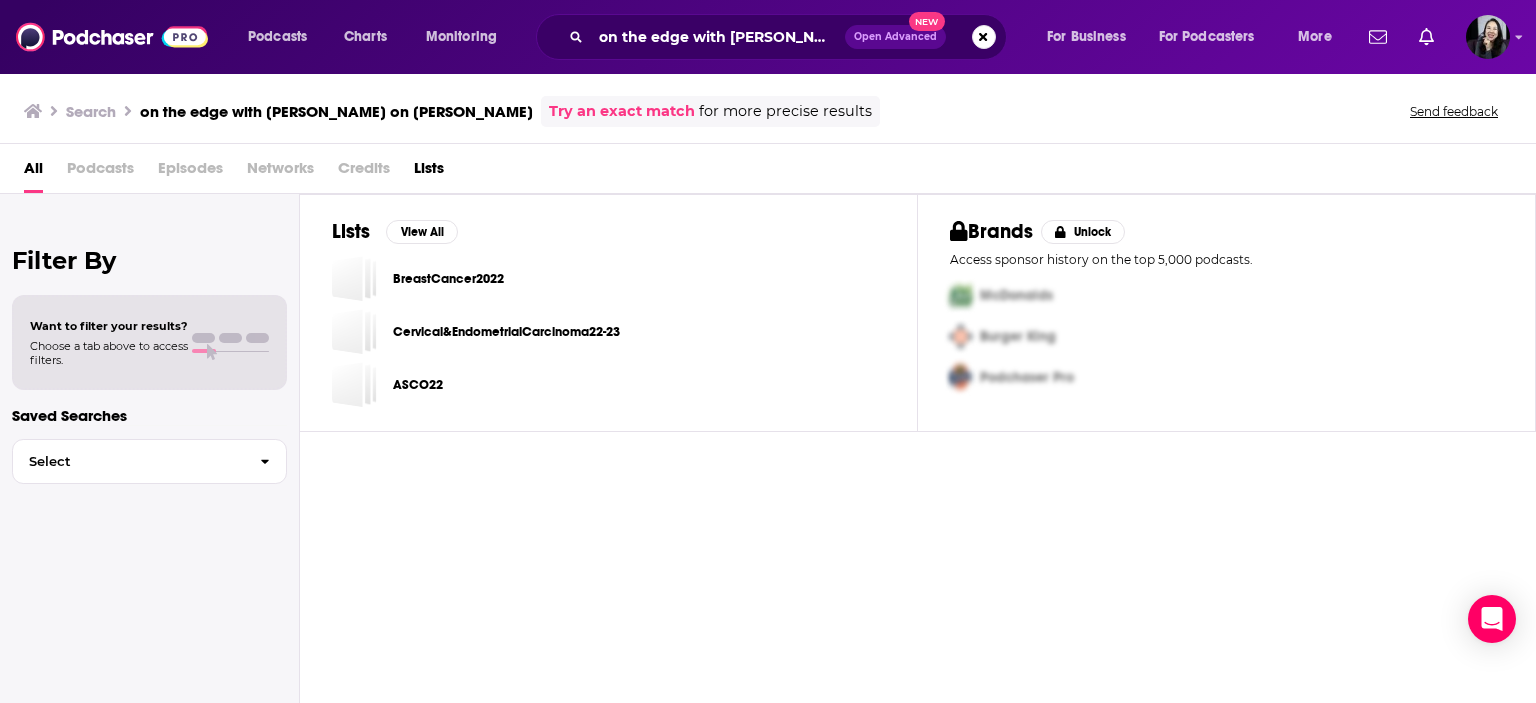 type on "on the edge with [PERSON_NAME] on [PERSON_NAME]" 